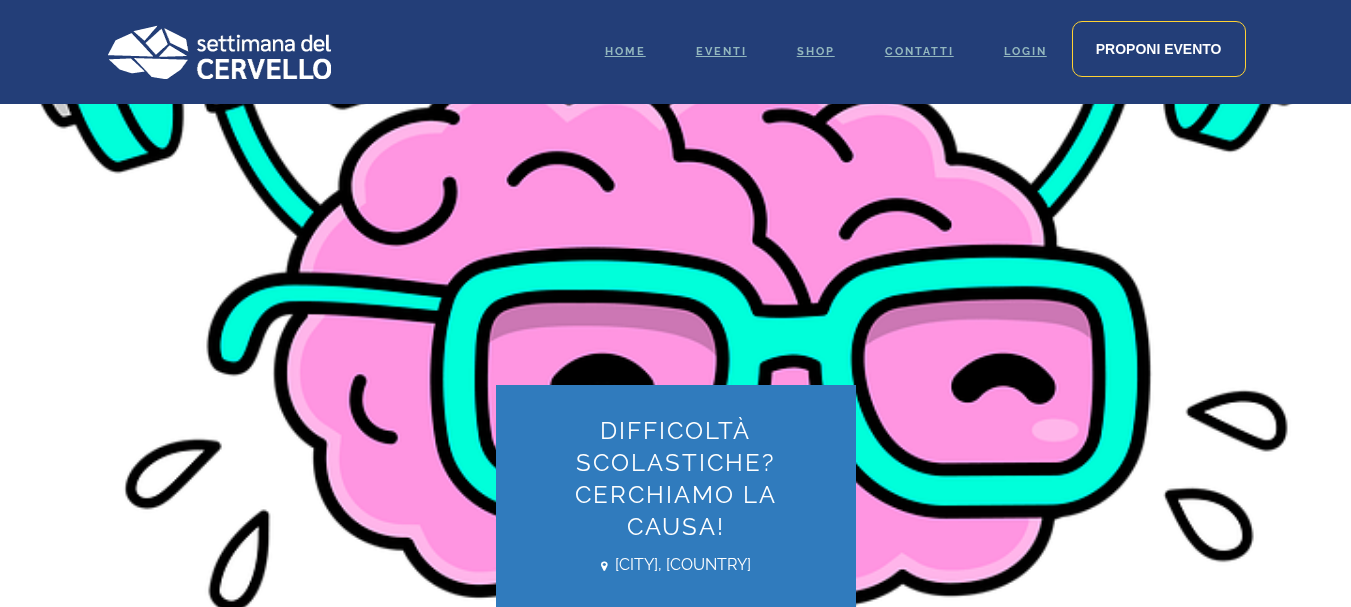 scroll, scrollTop: 0, scrollLeft: 0, axis: both 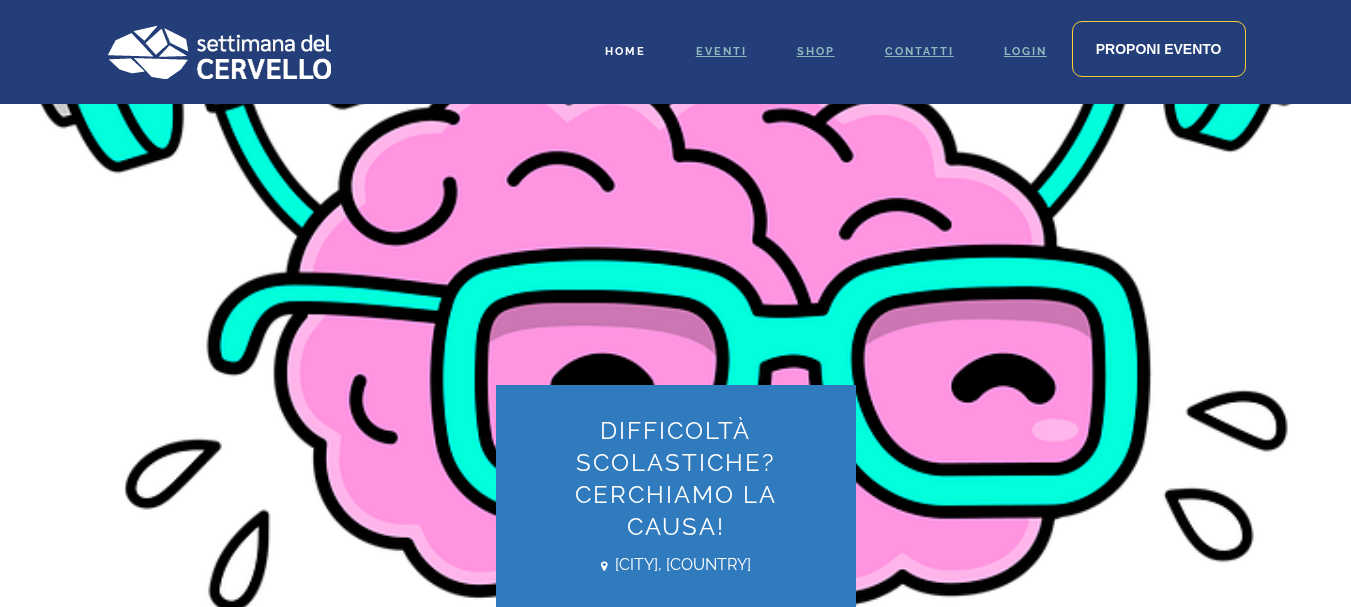 click on "Home" at bounding box center [625, 51] 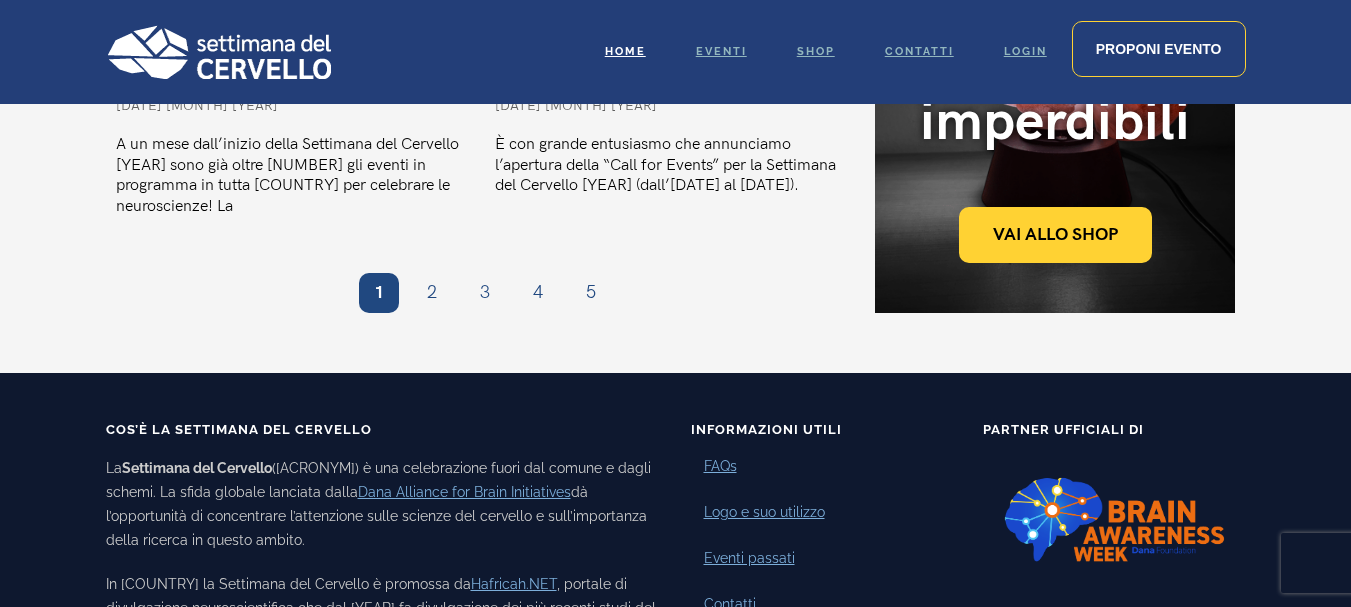 scroll, scrollTop: 2200, scrollLeft: 0, axis: vertical 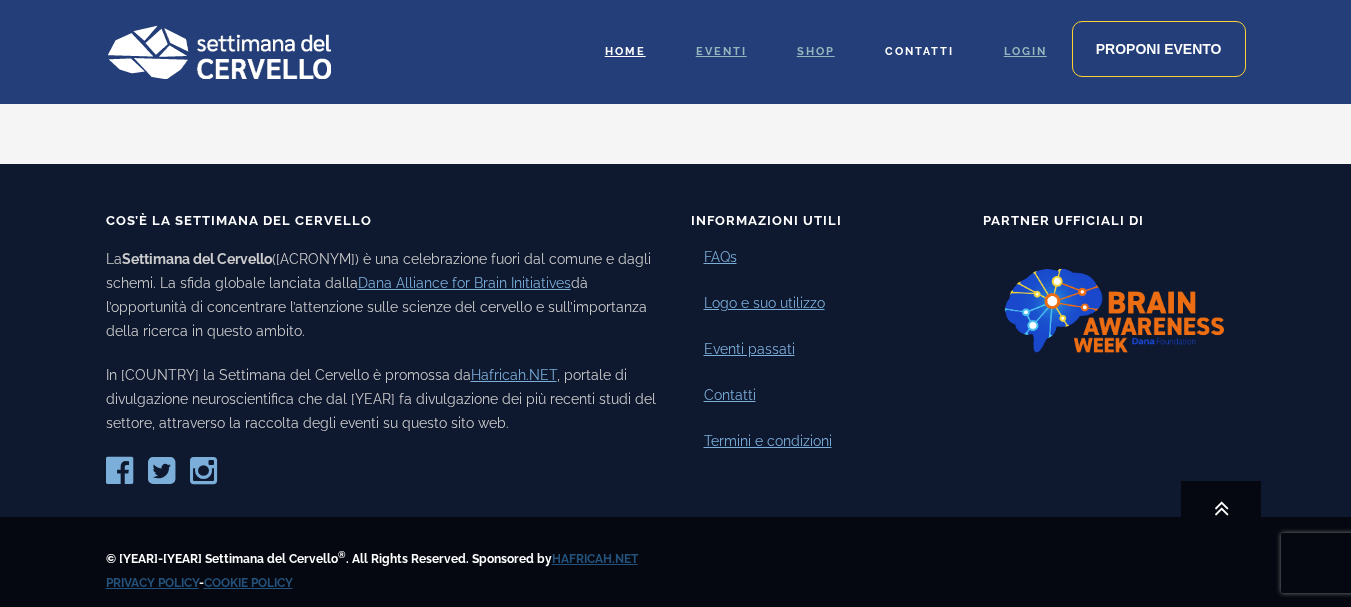click on "Contatti" at bounding box center (919, 51) 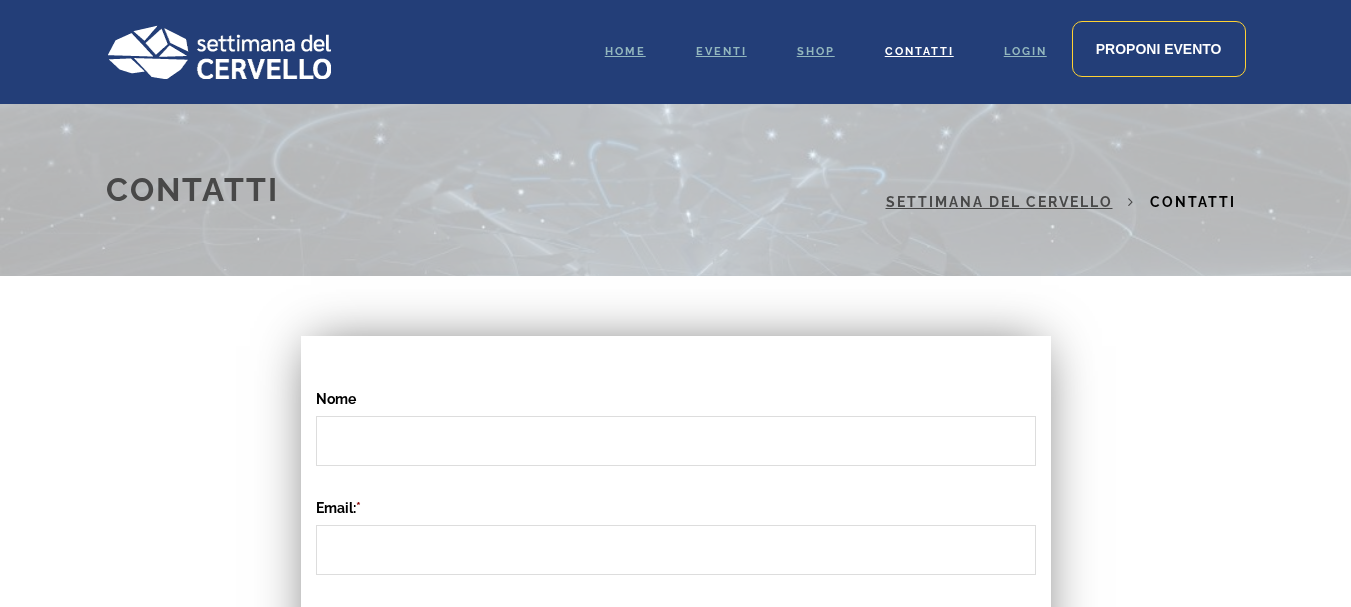 scroll, scrollTop: 0, scrollLeft: 0, axis: both 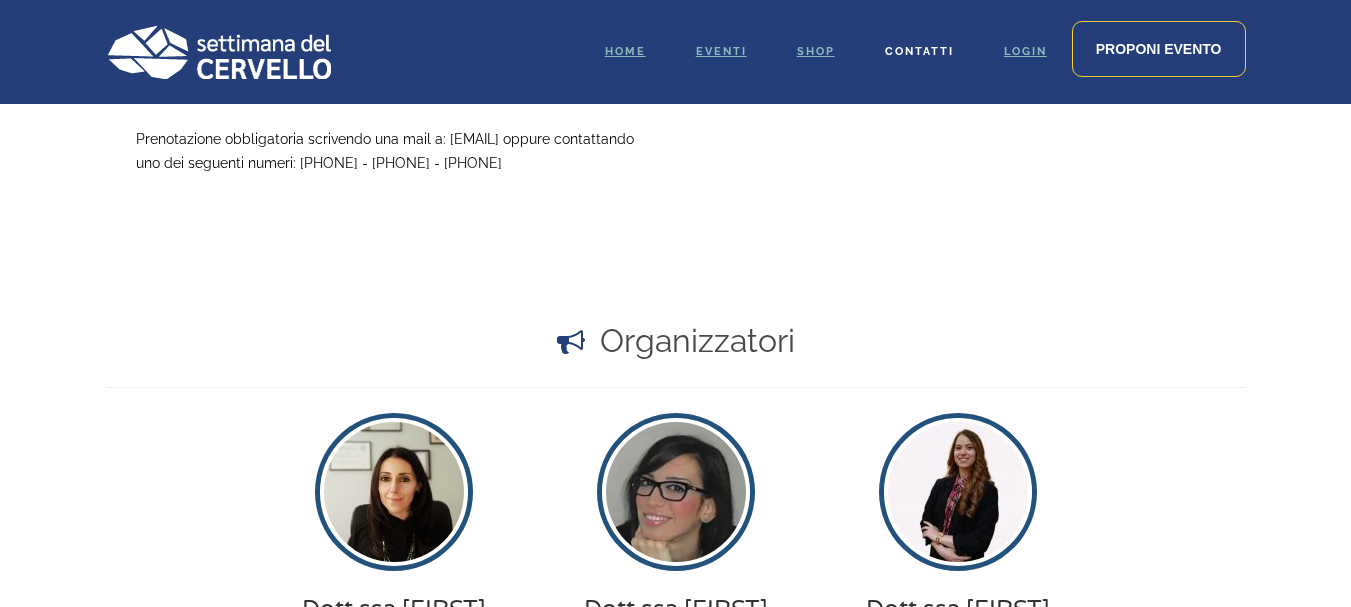 click on "Contatti" at bounding box center [919, 51] 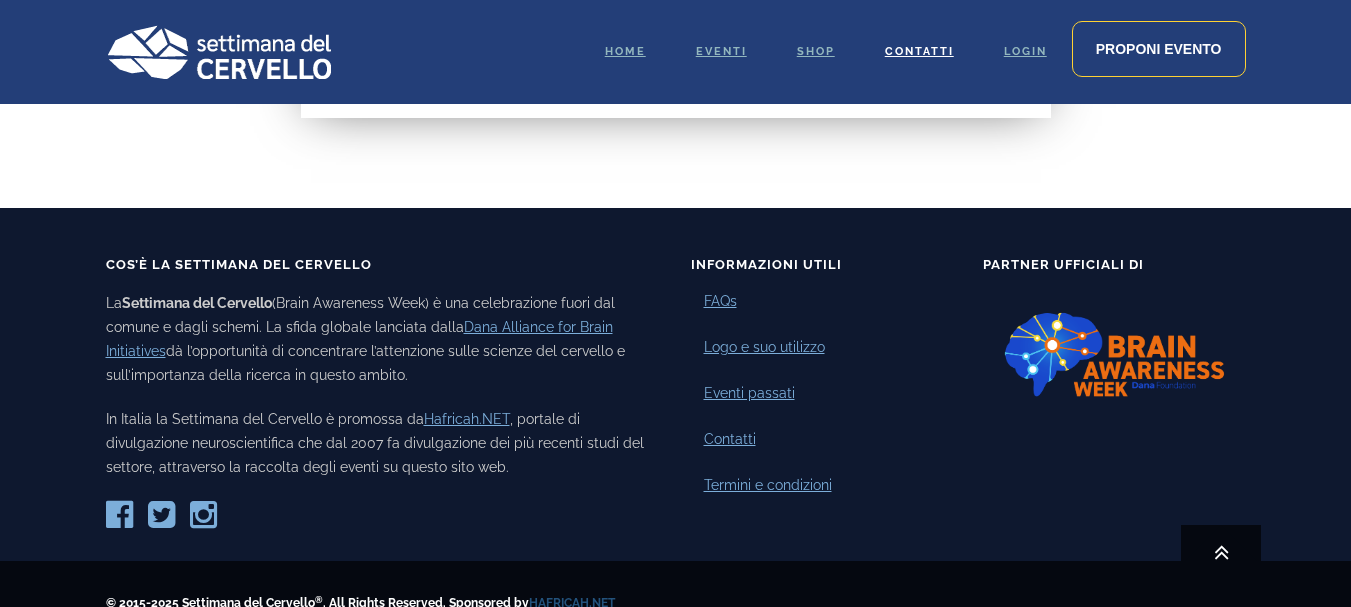 scroll, scrollTop: 1000, scrollLeft: 0, axis: vertical 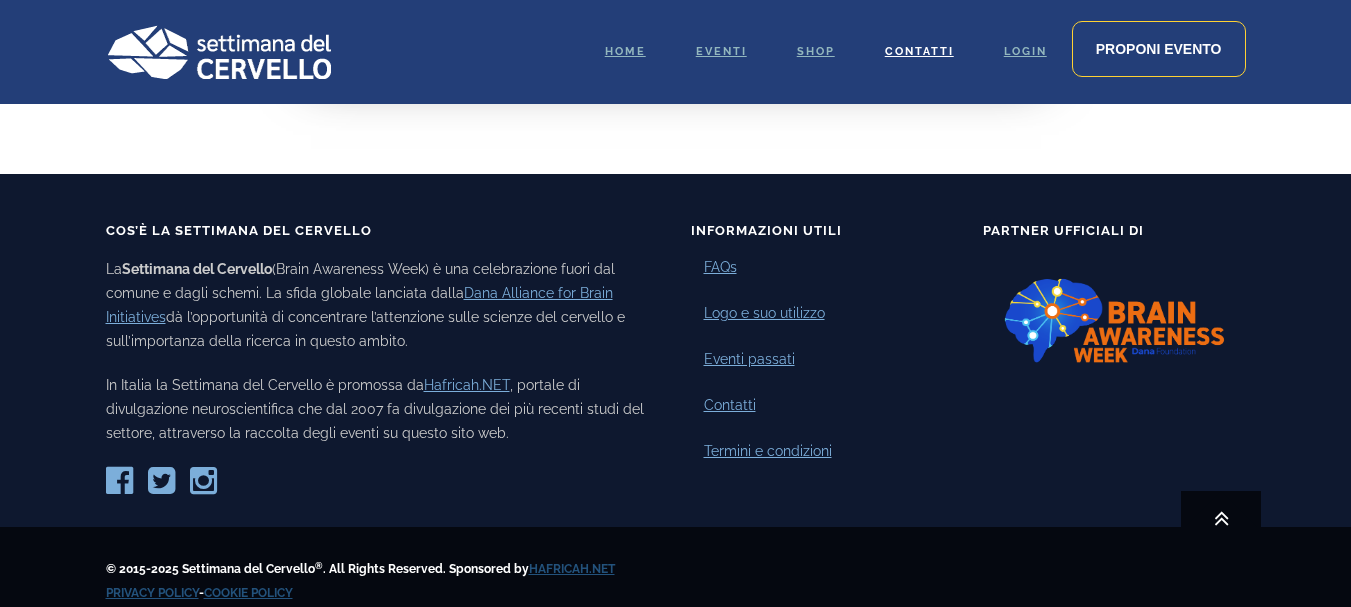 click at bounding box center (1114, 321) 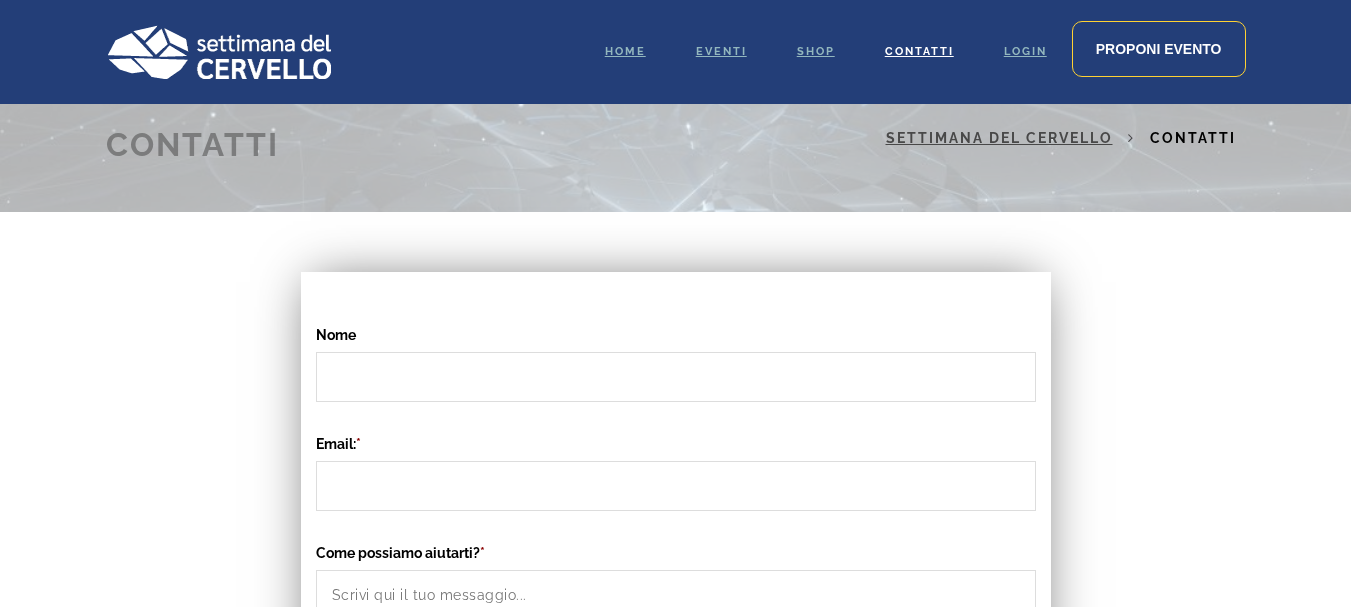 scroll, scrollTop: 0, scrollLeft: 0, axis: both 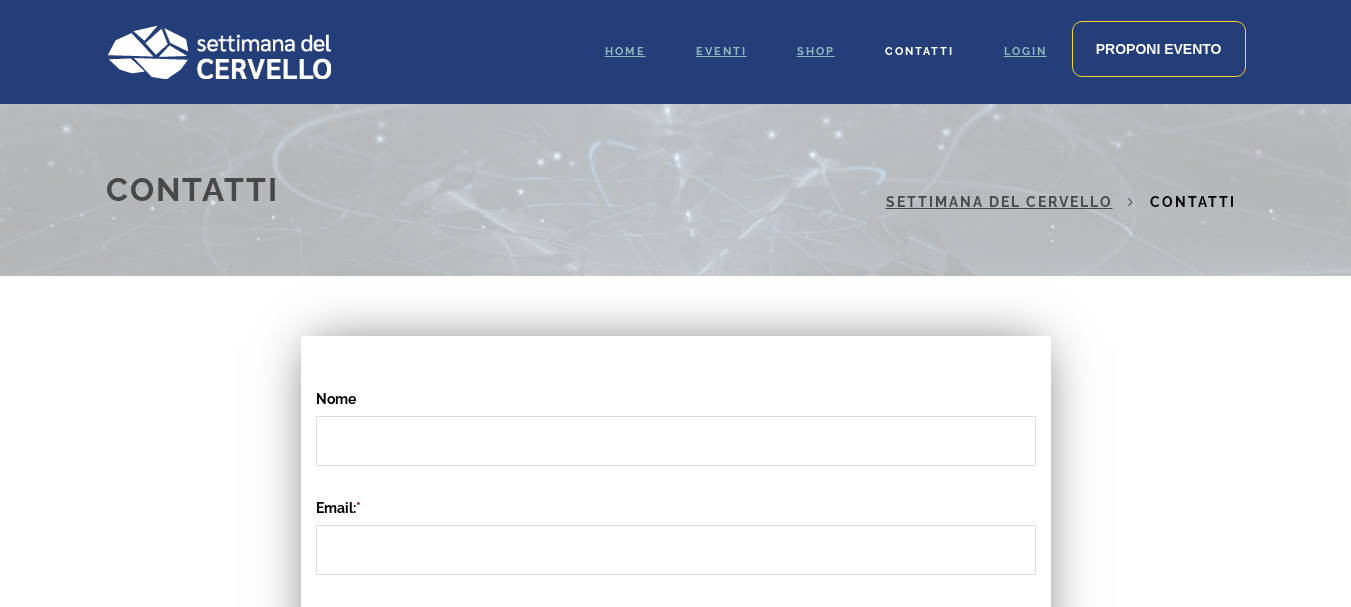 click on "Contatti" at bounding box center [919, 51] 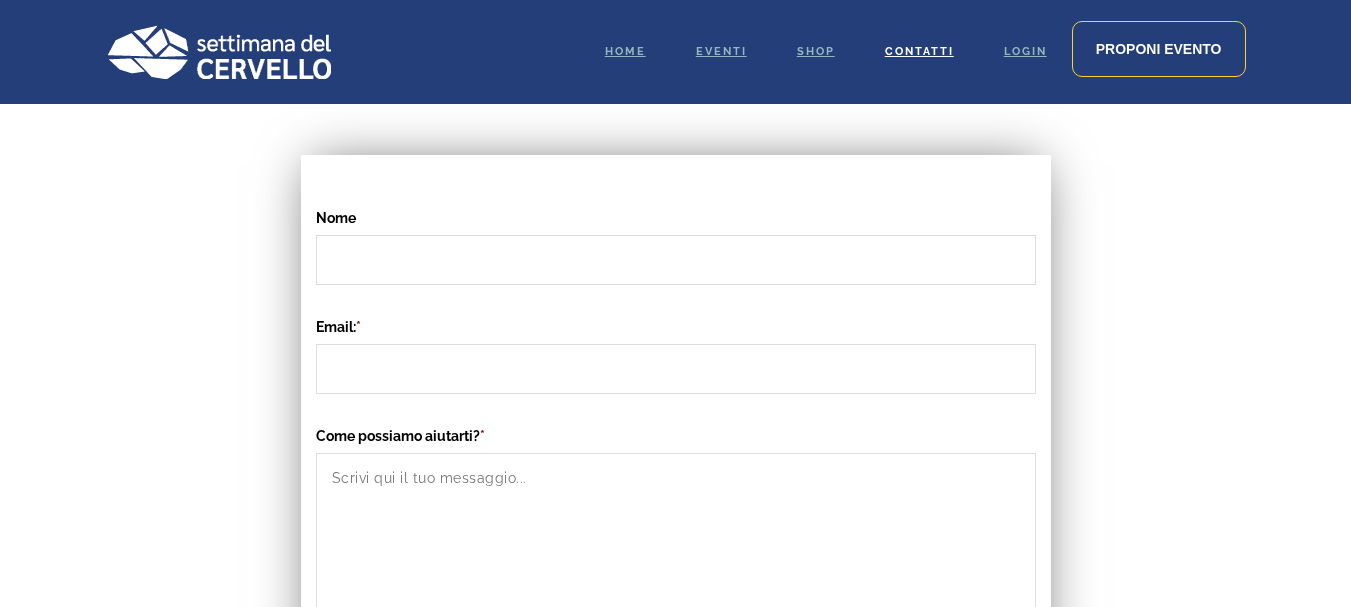 scroll, scrollTop: 0, scrollLeft: 0, axis: both 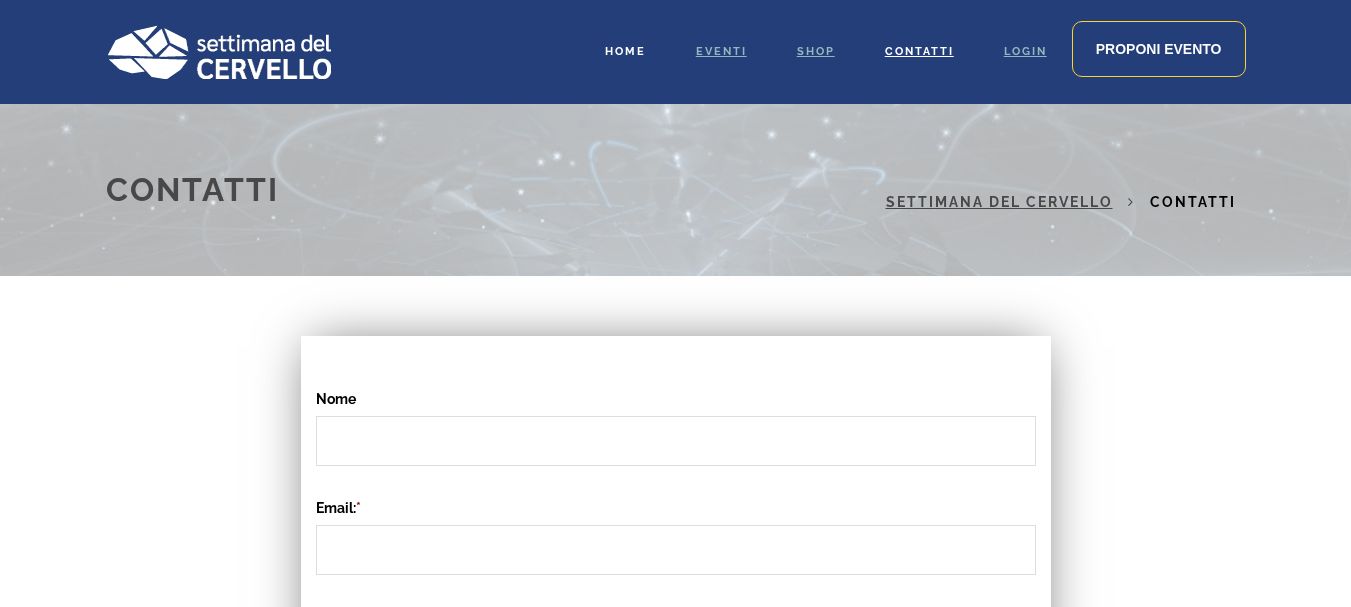 click on "Home" at bounding box center [625, 51] 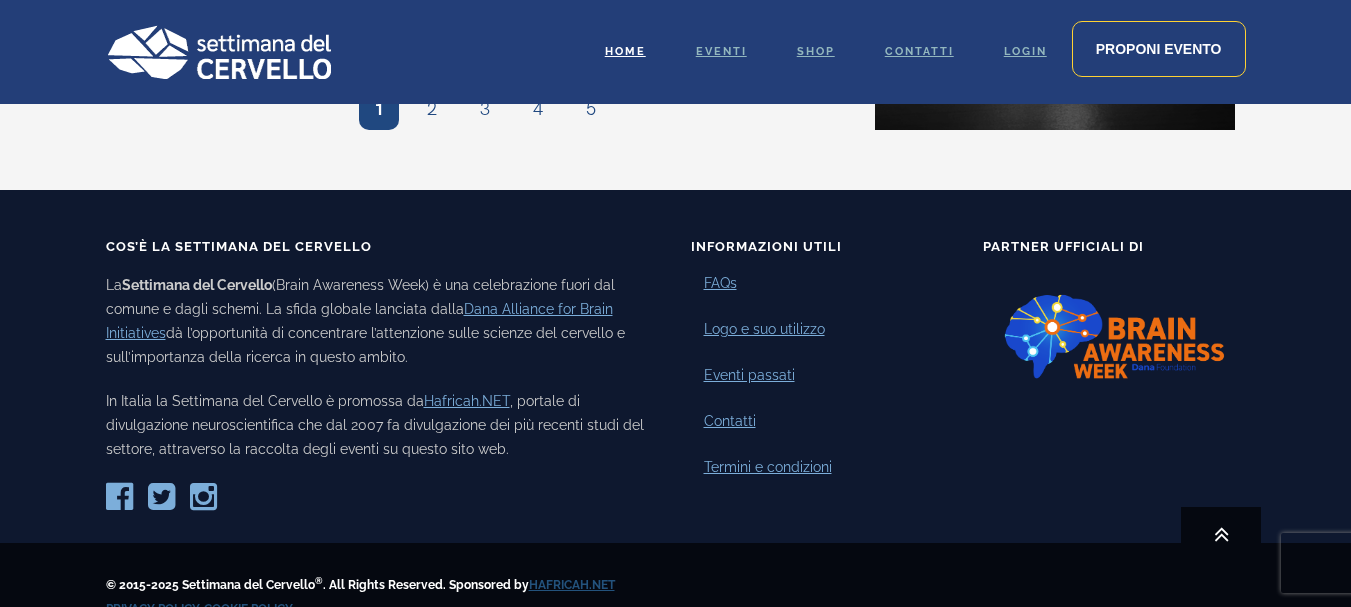 scroll, scrollTop: 2221, scrollLeft: 0, axis: vertical 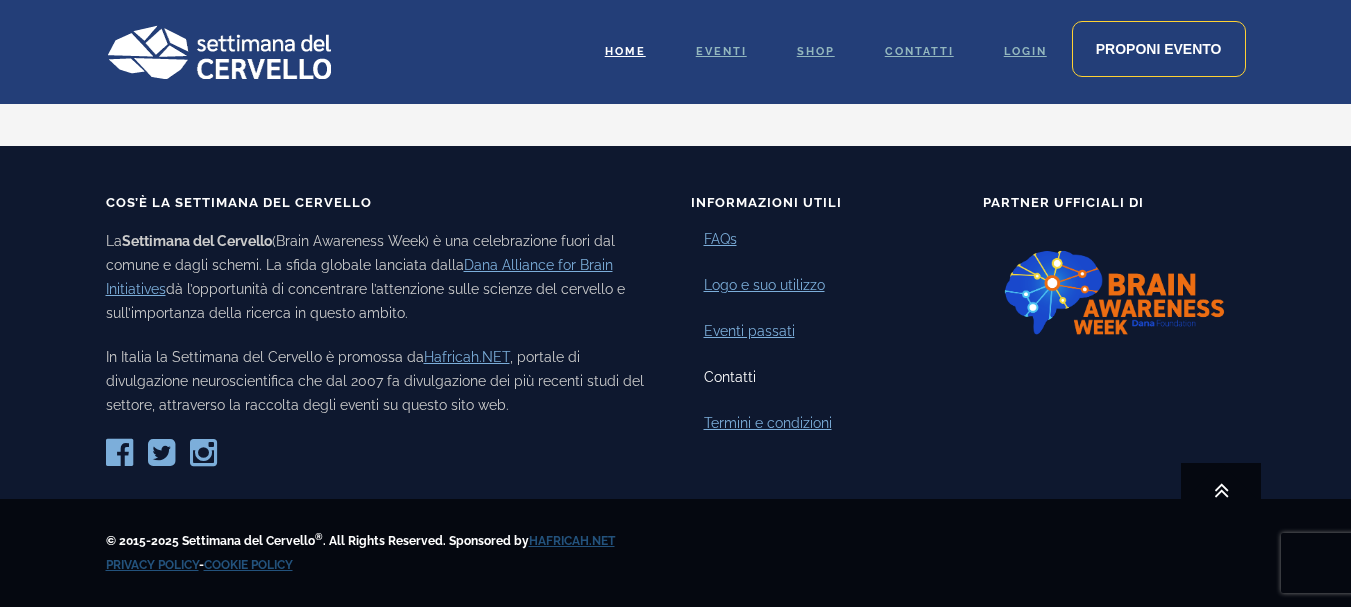 click on "Contatti" at bounding box center (730, 377) 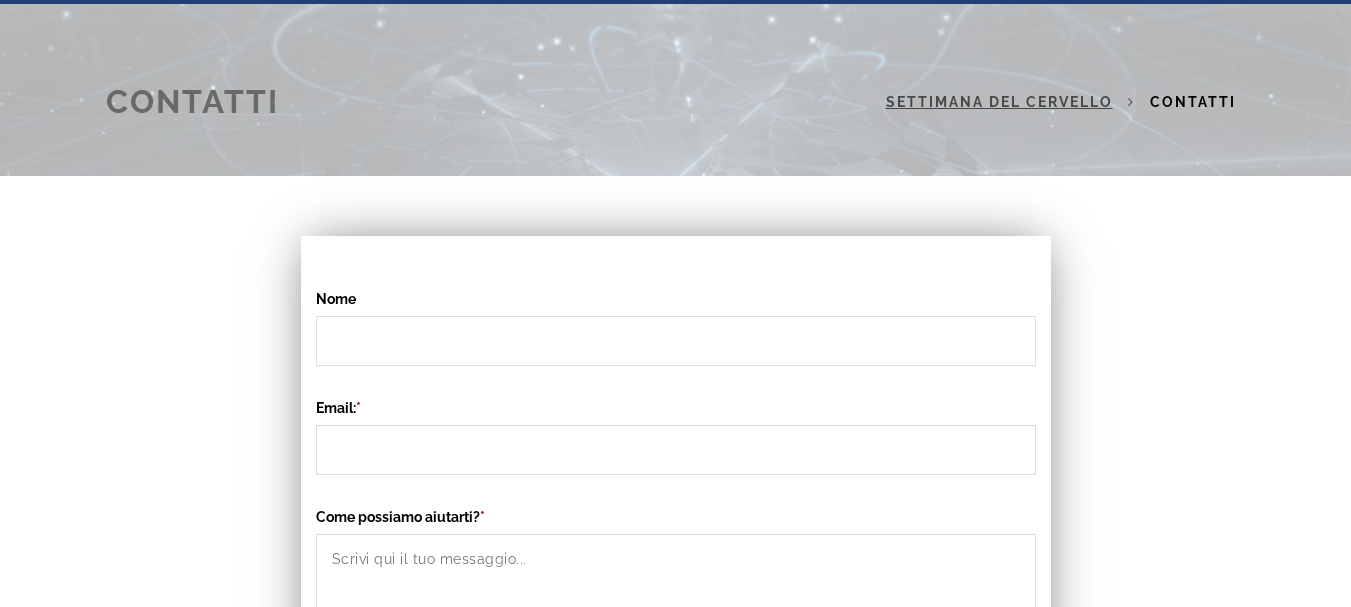 scroll, scrollTop: 0, scrollLeft: 0, axis: both 